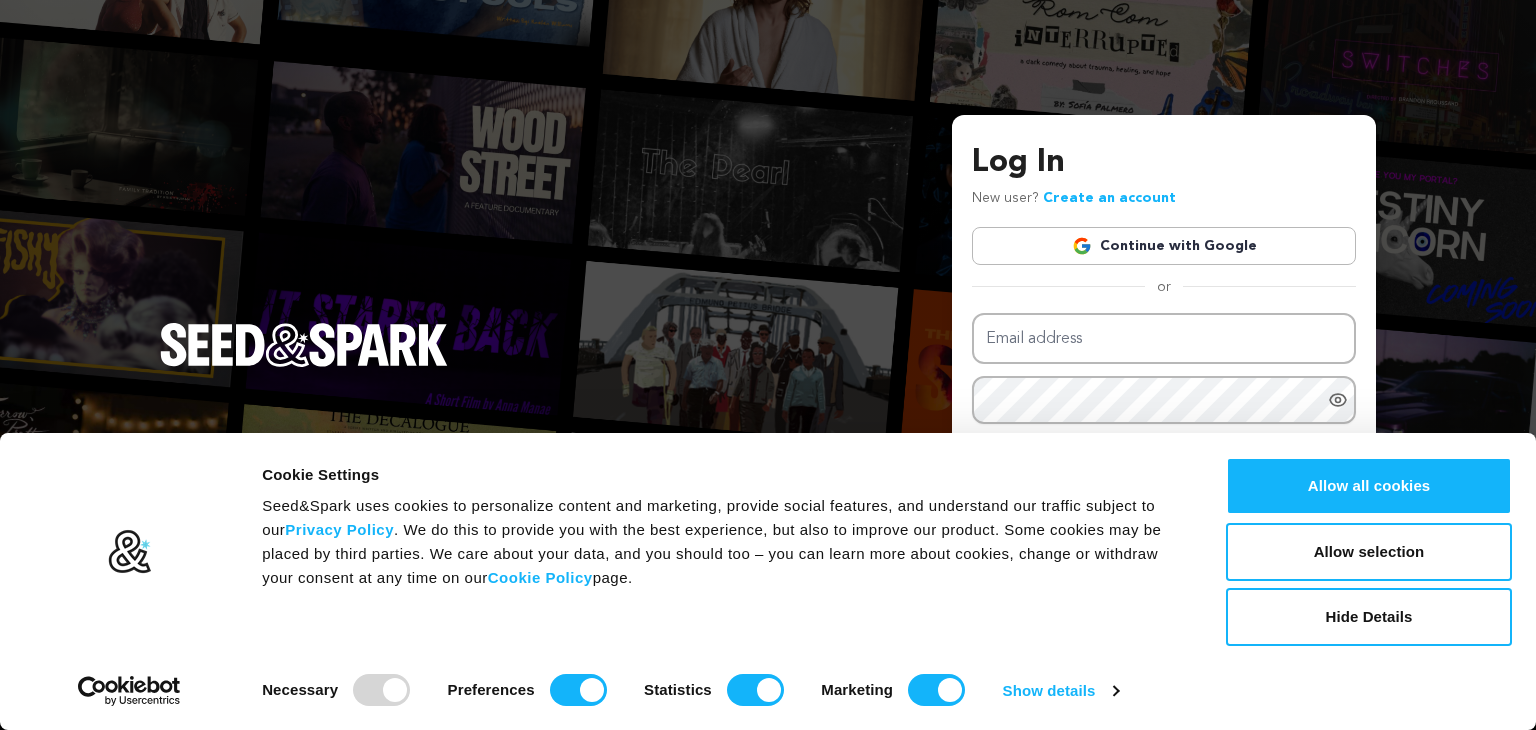 scroll, scrollTop: 0, scrollLeft: 0, axis: both 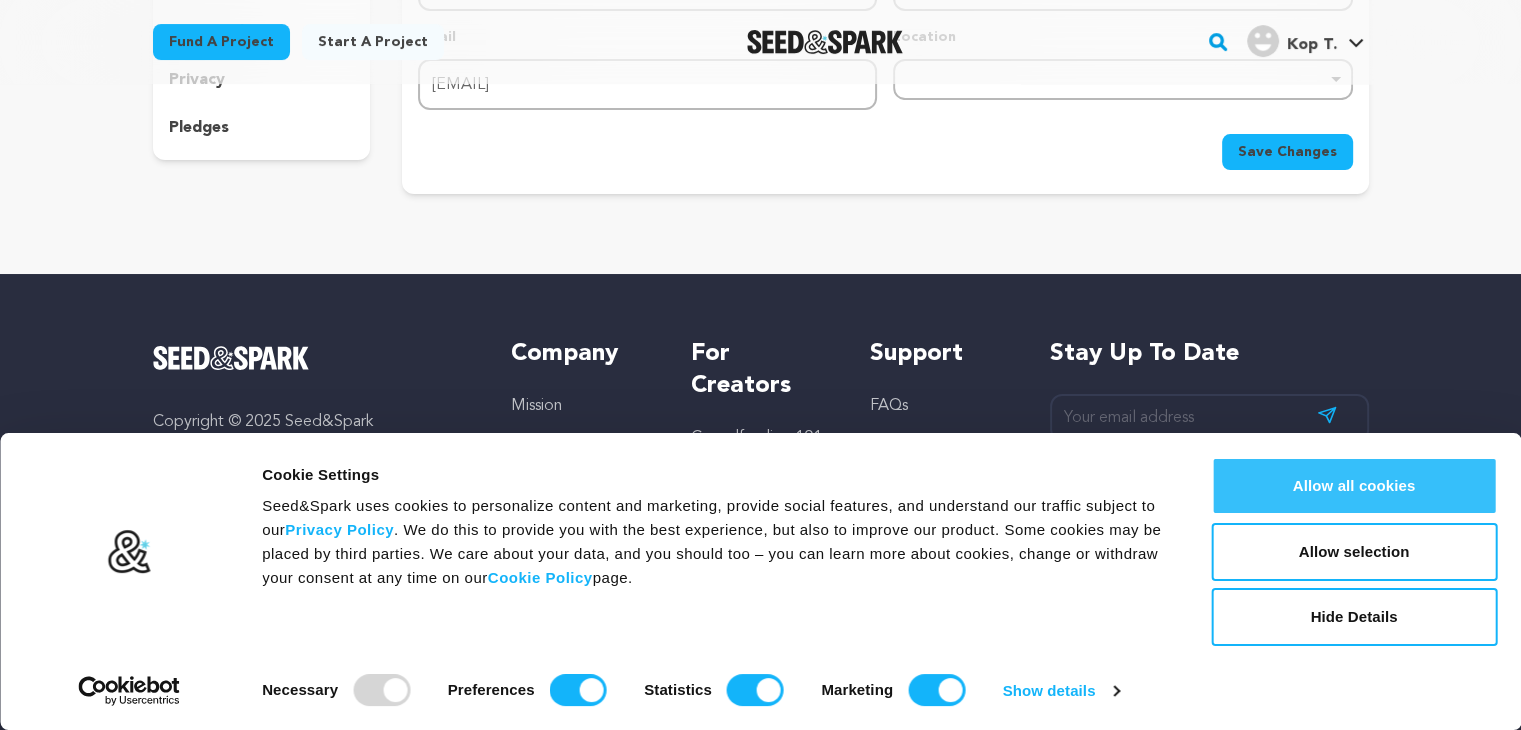 click on "Allow all cookies" at bounding box center (1354, 486) 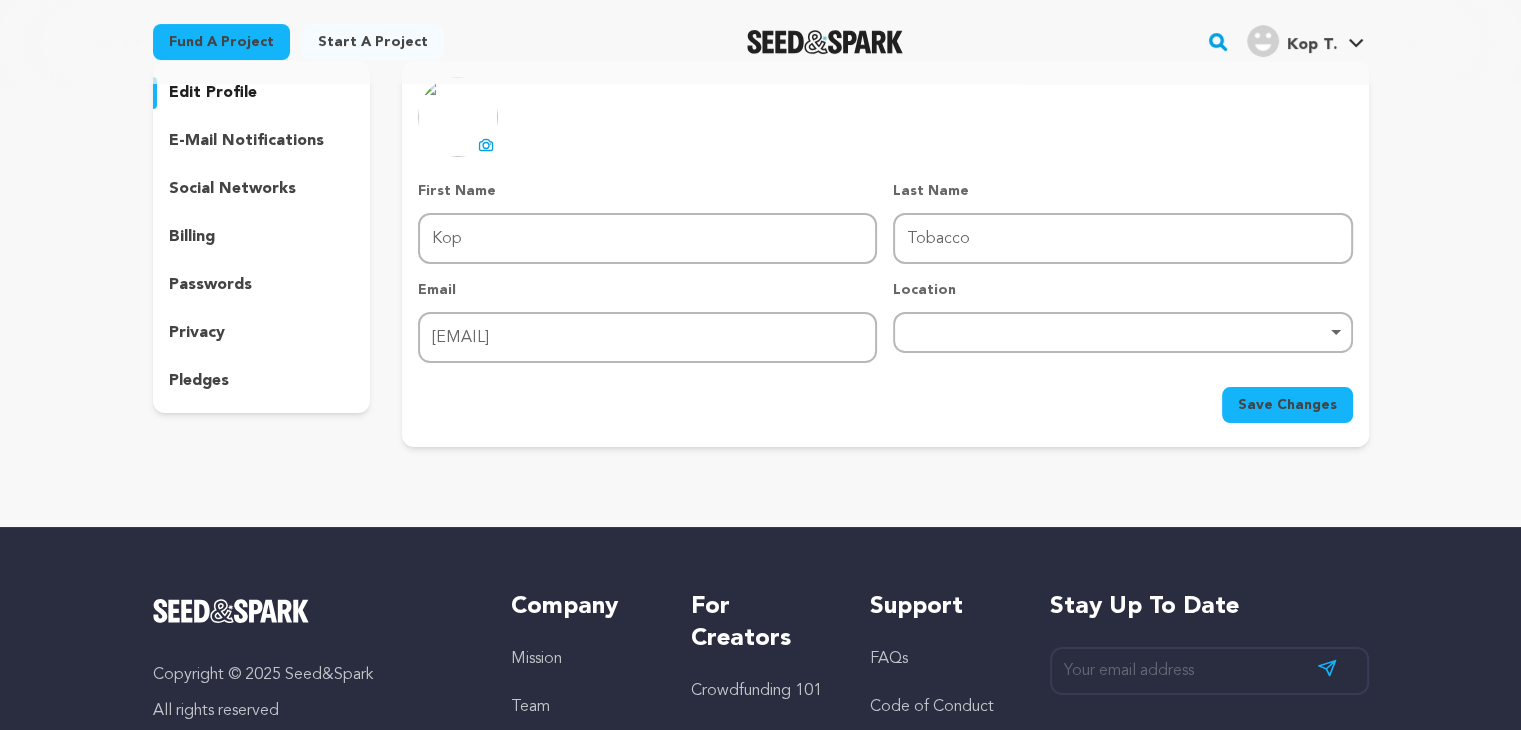 scroll, scrollTop: 0, scrollLeft: 0, axis: both 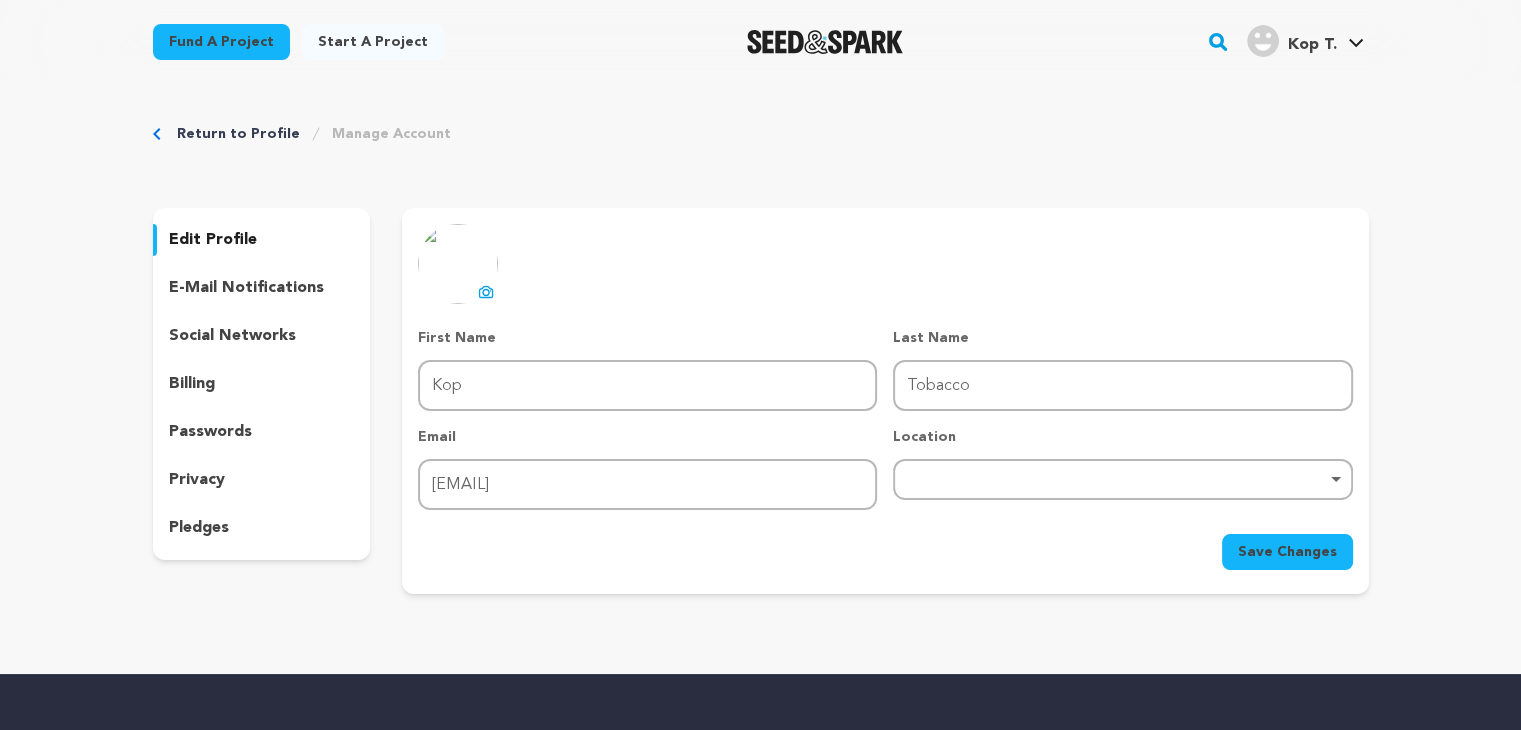 click on "edit profile" at bounding box center (213, 240) 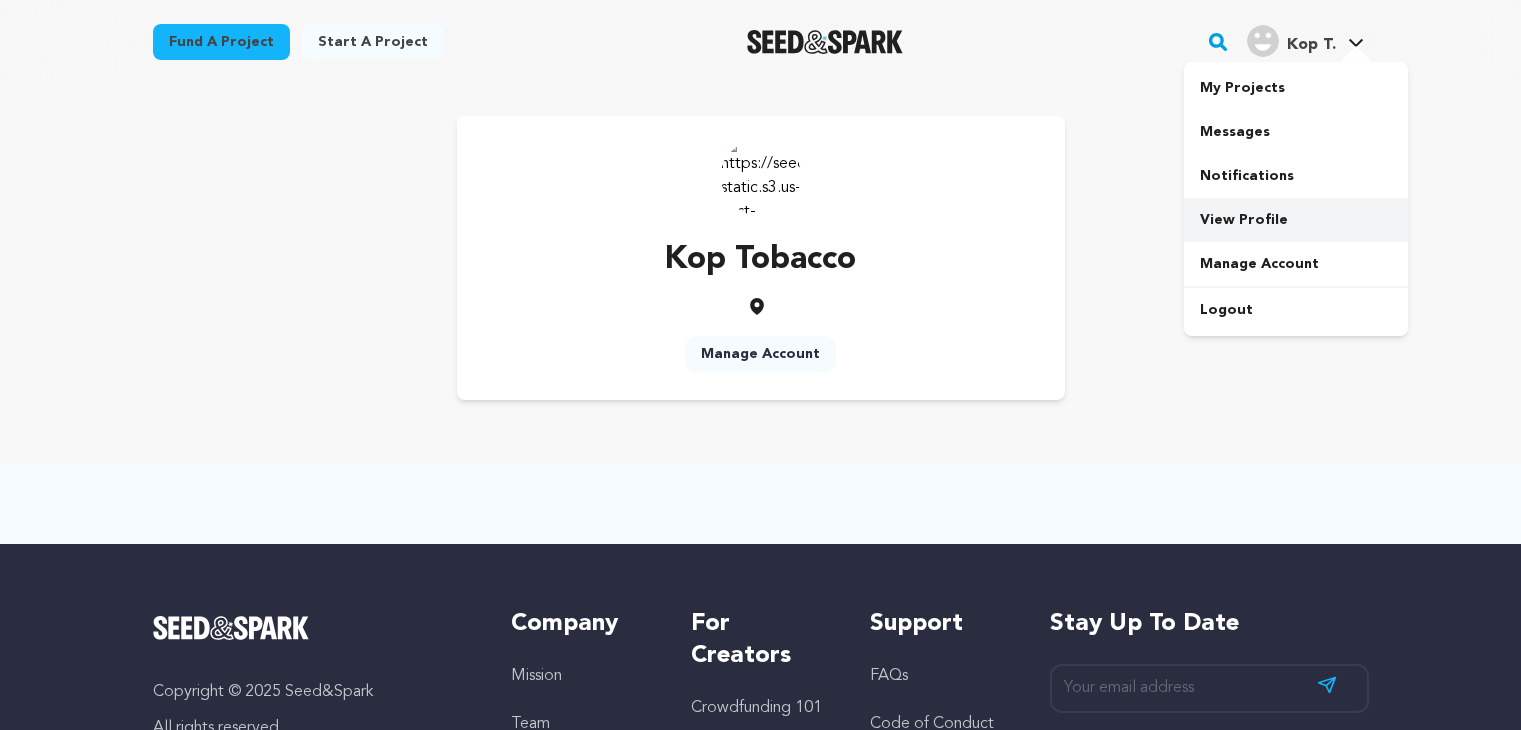 scroll, scrollTop: 0, scrollLeft: 0, axis: both 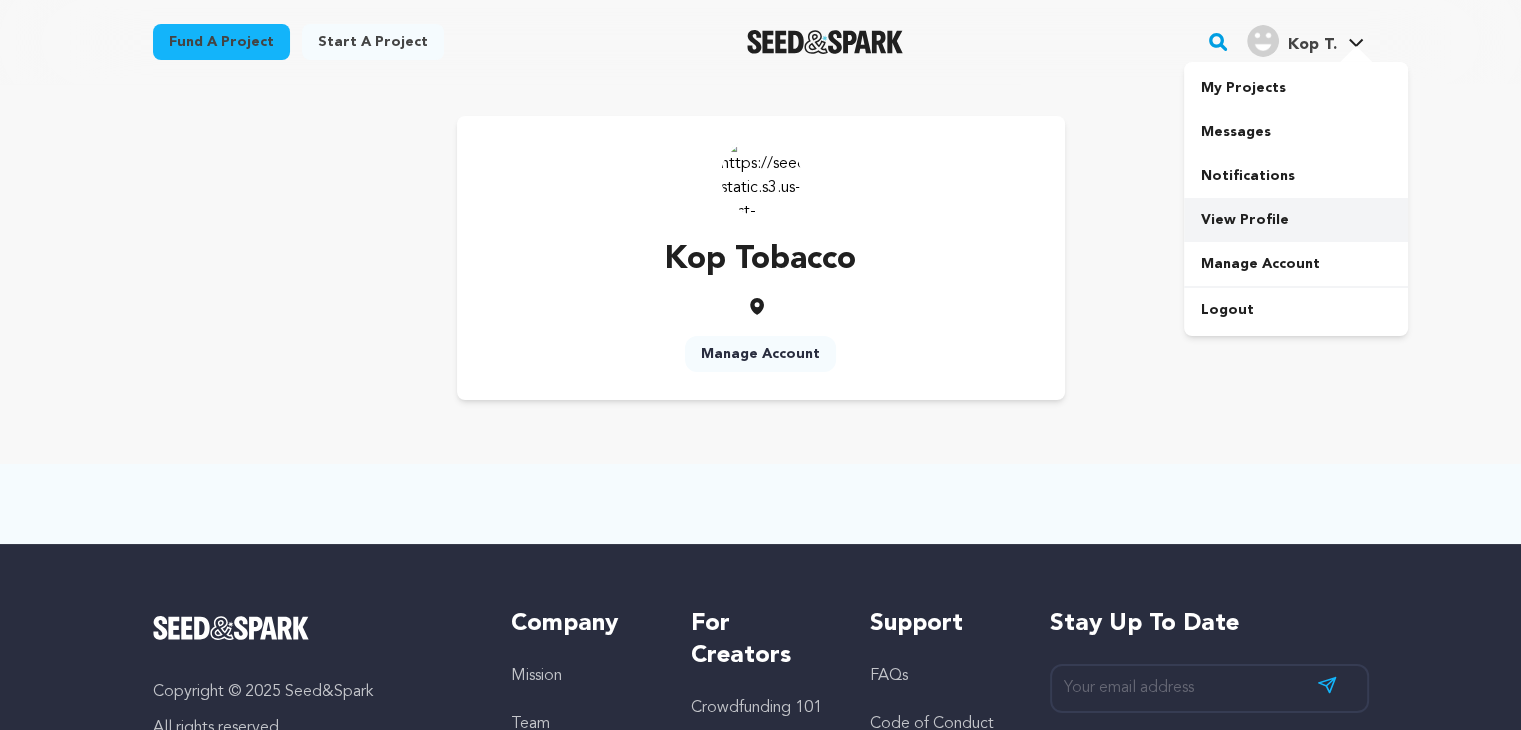 click on "View Profile" at bounding box center [1296, 220] 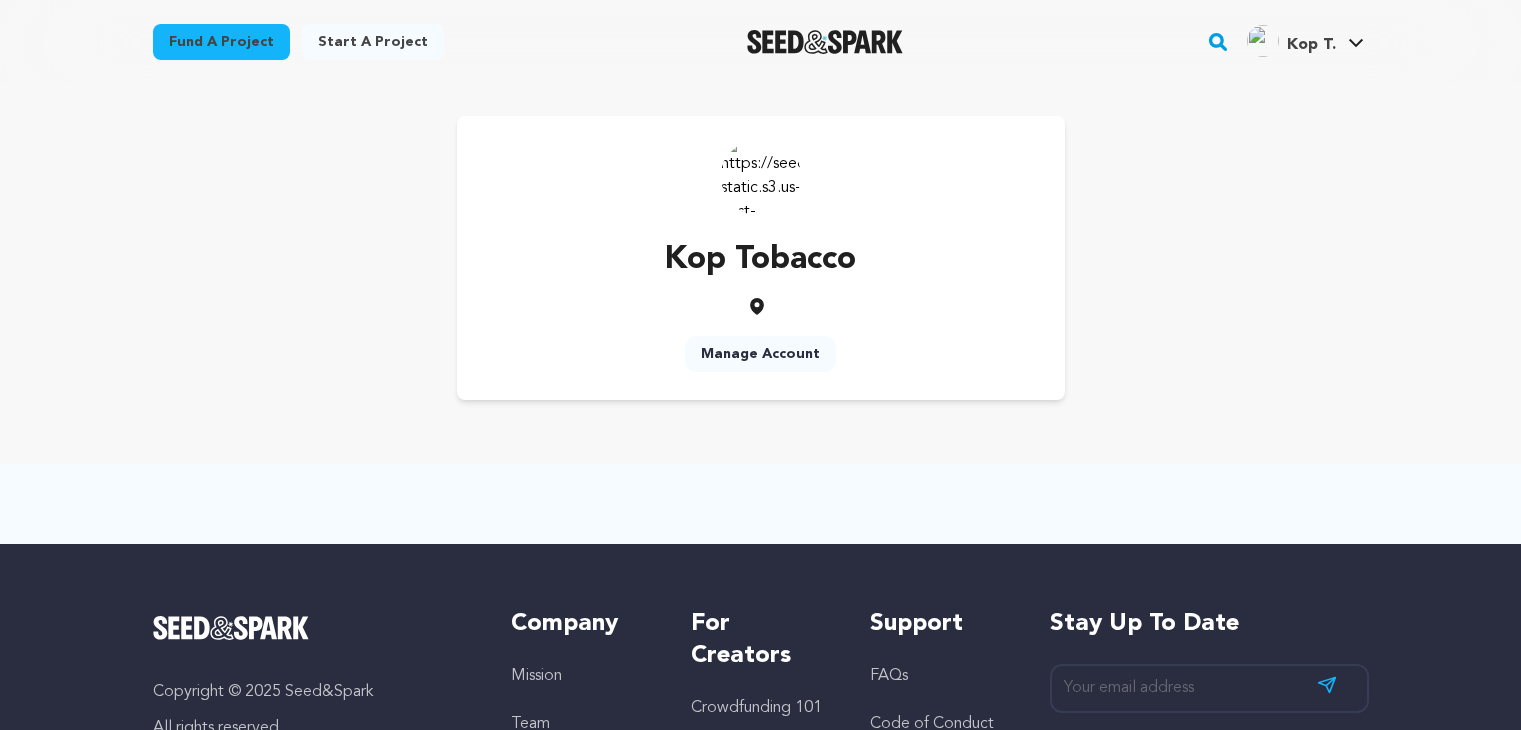 scroll, scrollTop: 0, scrollLeft: 0, axis: both 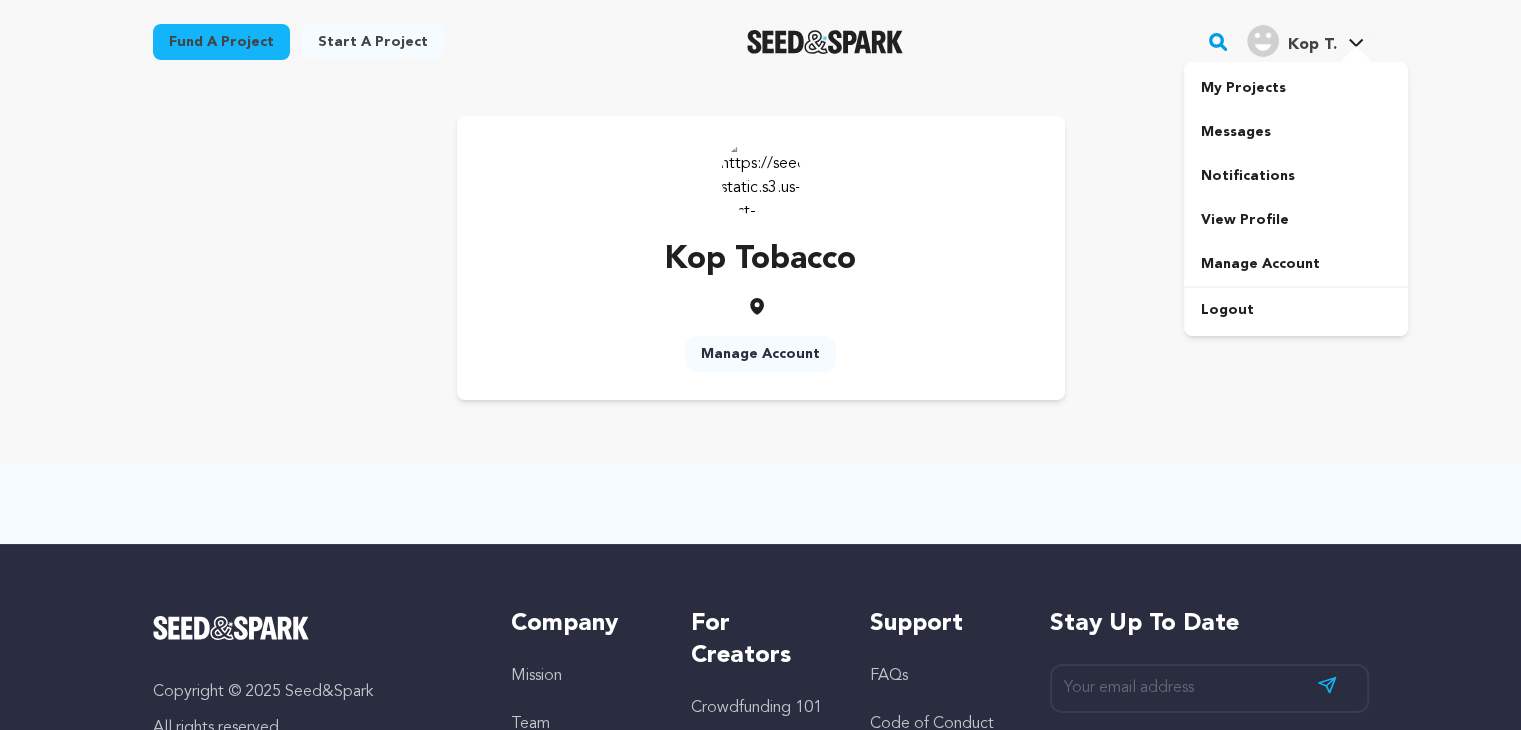 click at bounding box center (1263, 41) 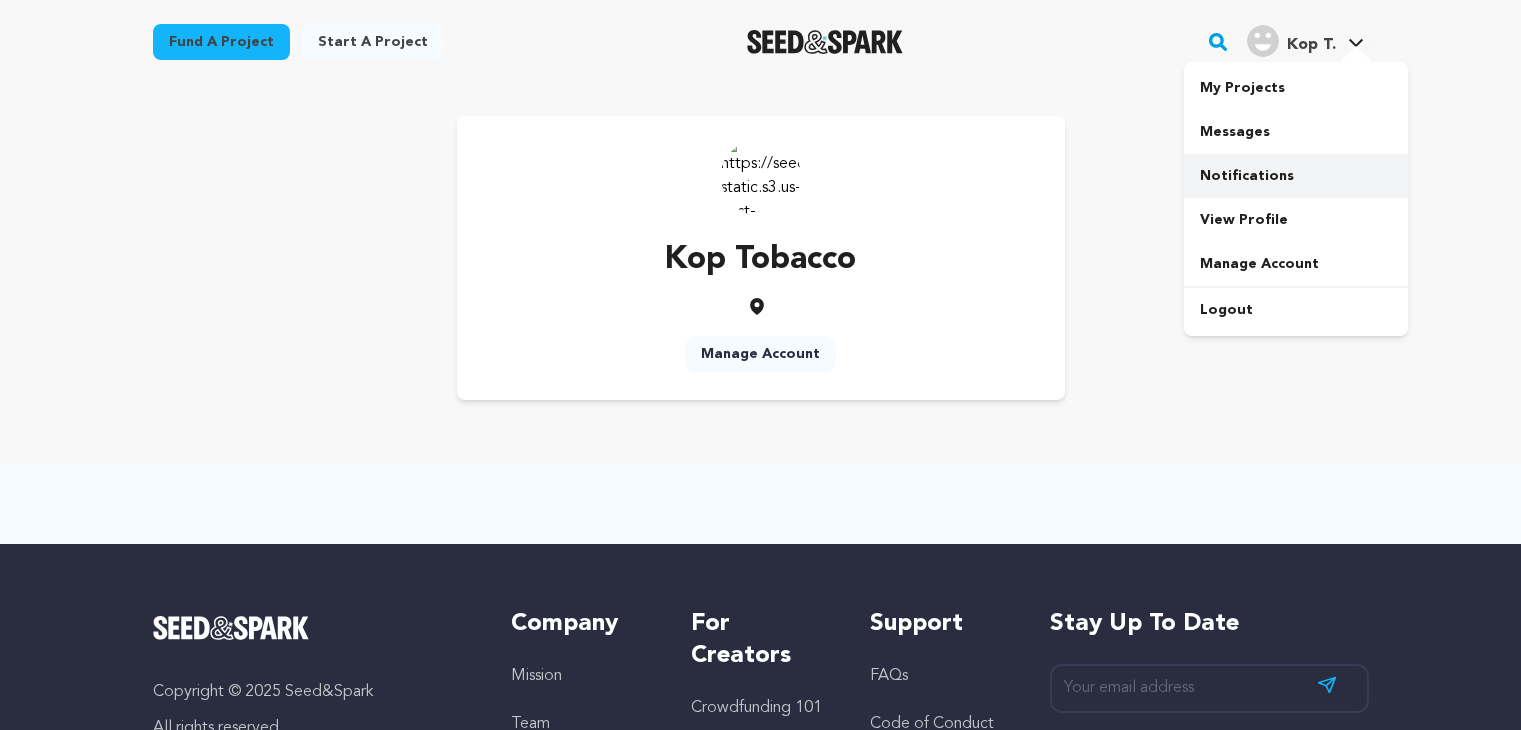 scroll, scrollTop: 0, scrollLeft: 0, axis: both 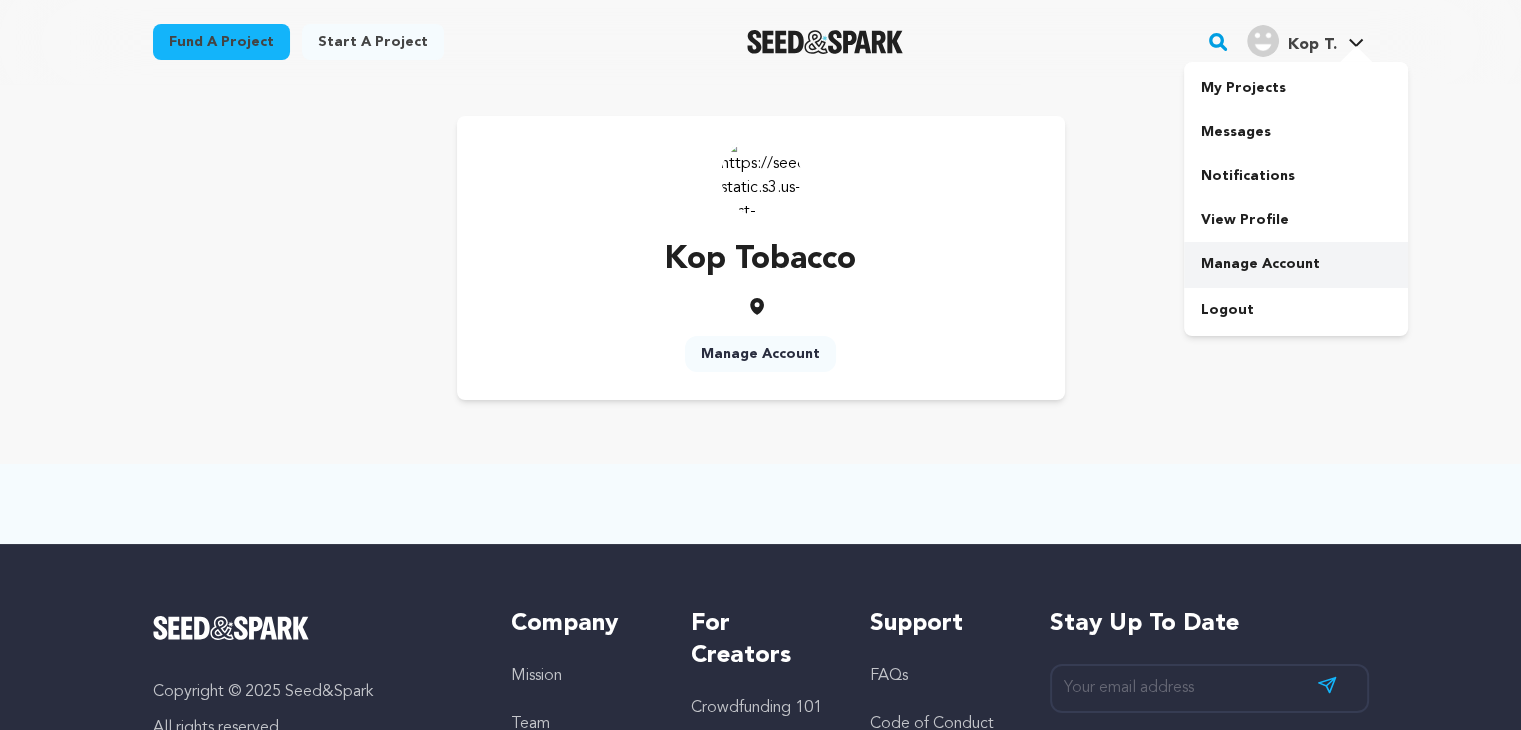 click on "Manage Account" at bounding box center [1296, 264] 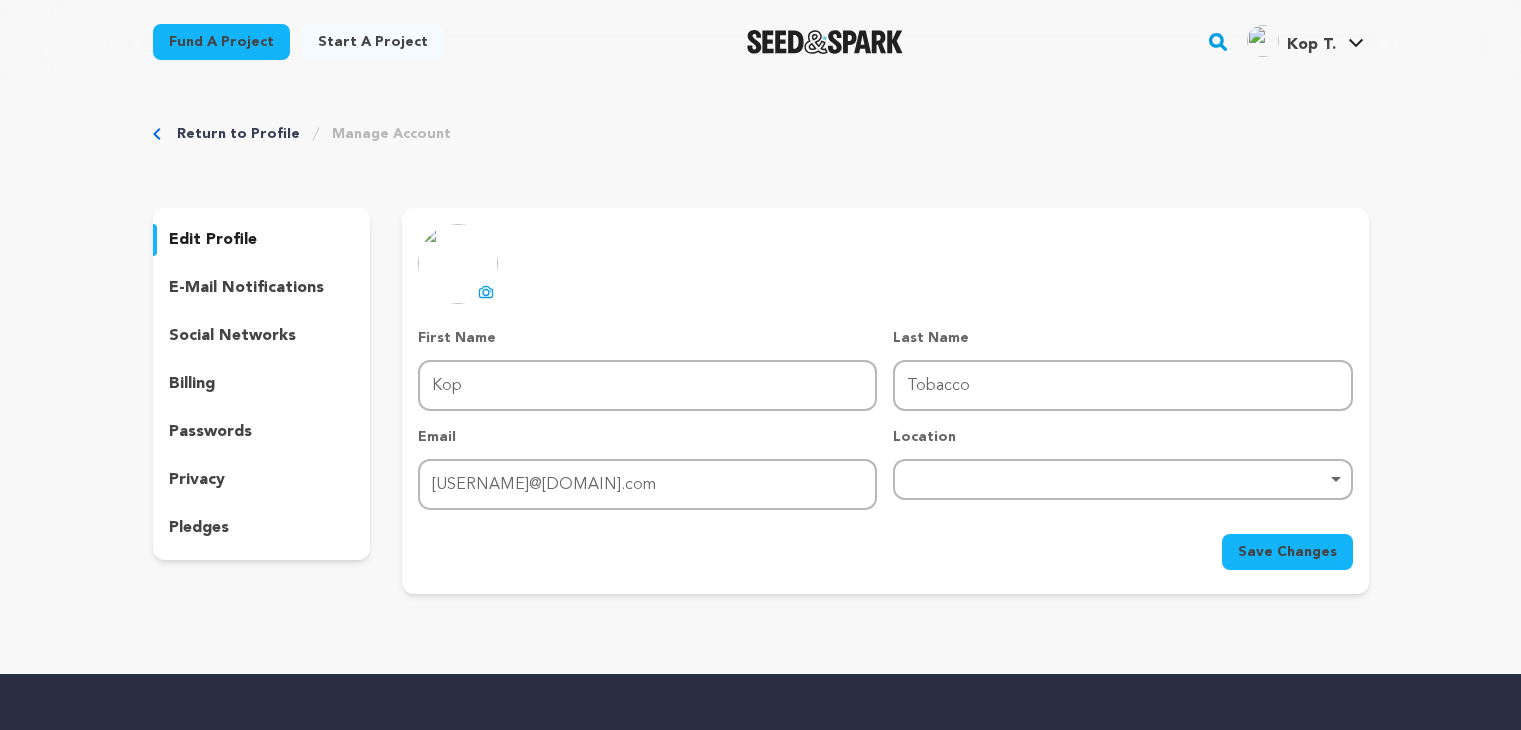 scroll, scrollTop: 0, scrollLeft: 0, axis: both 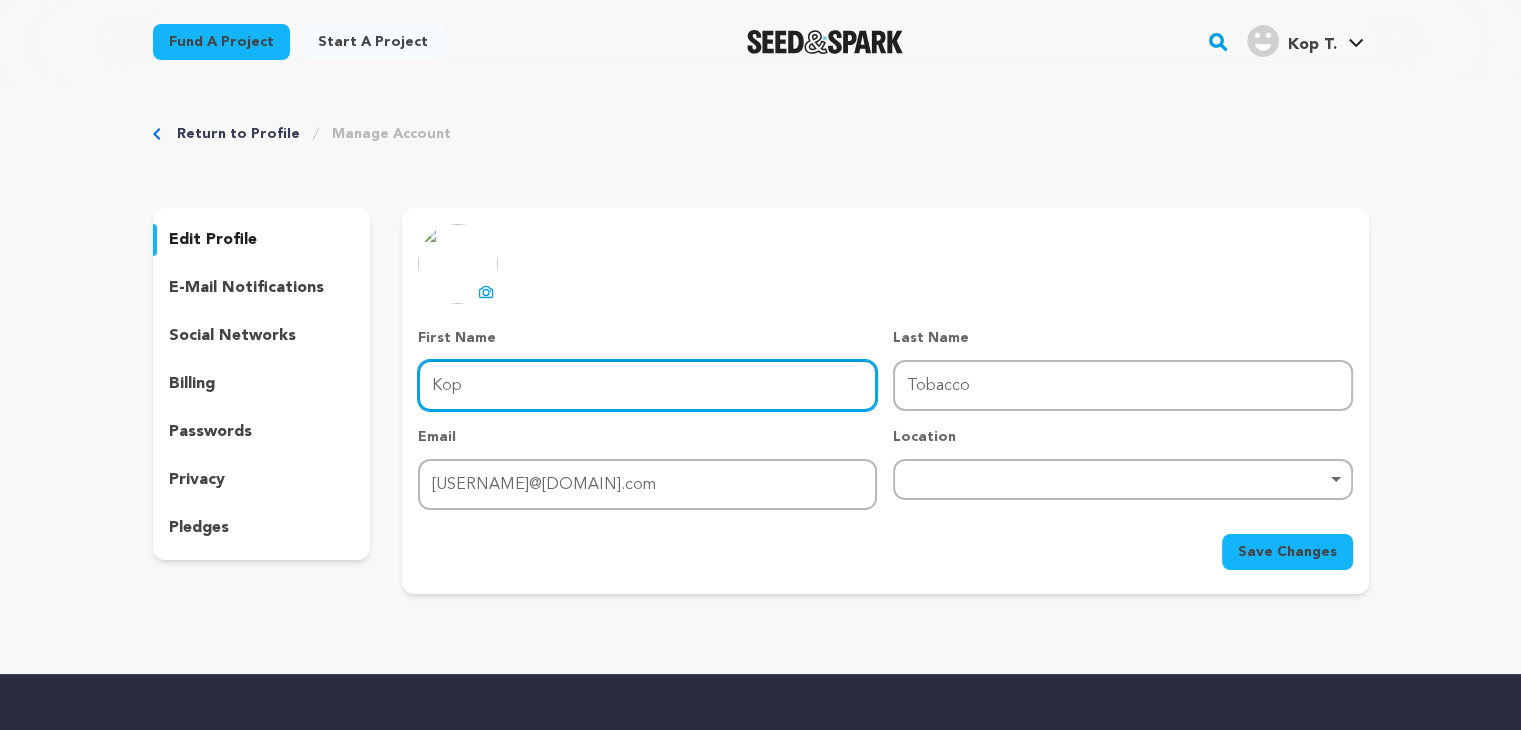 click on "Kop" at bounding box center [647, 385] 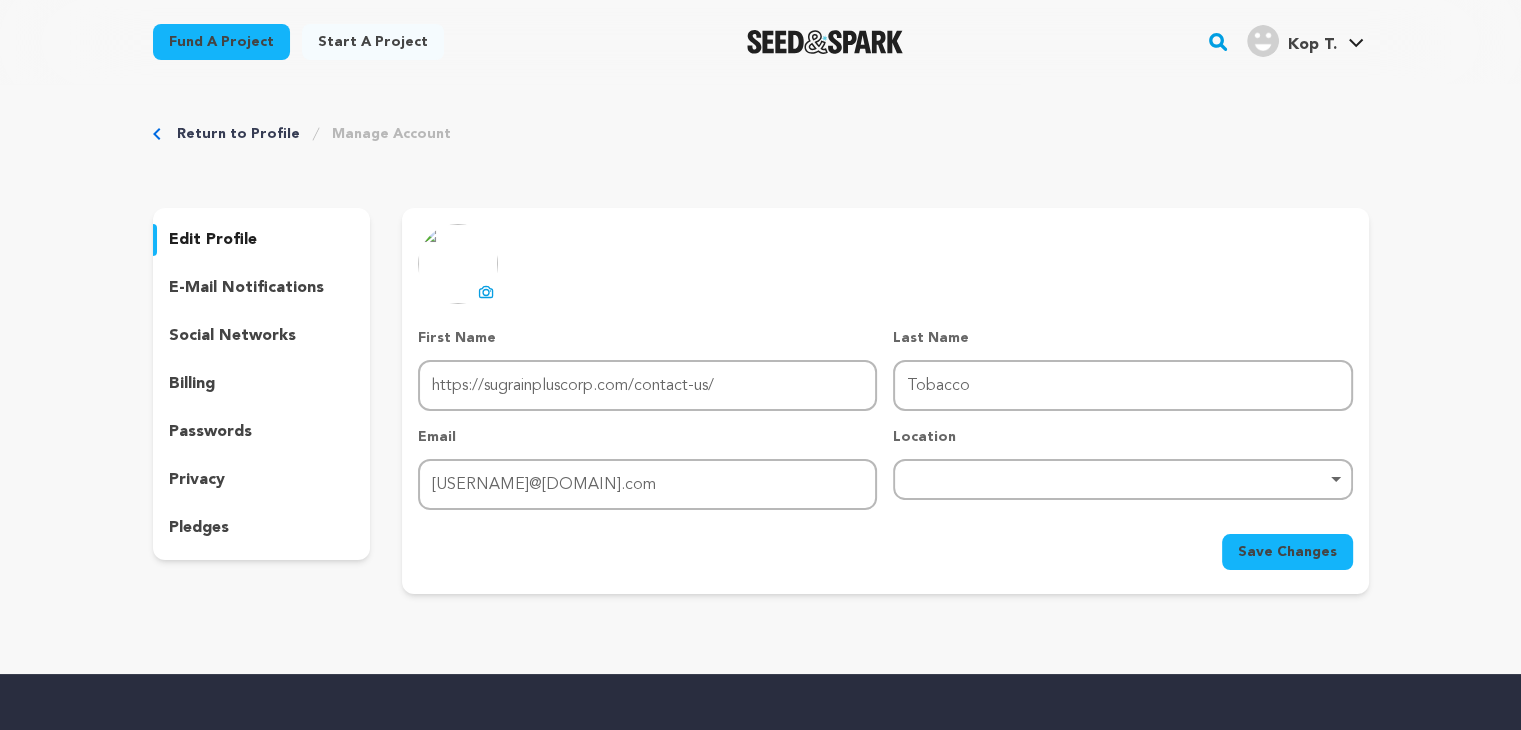 click on "Save Changes" at bounding box center [1287, 552] 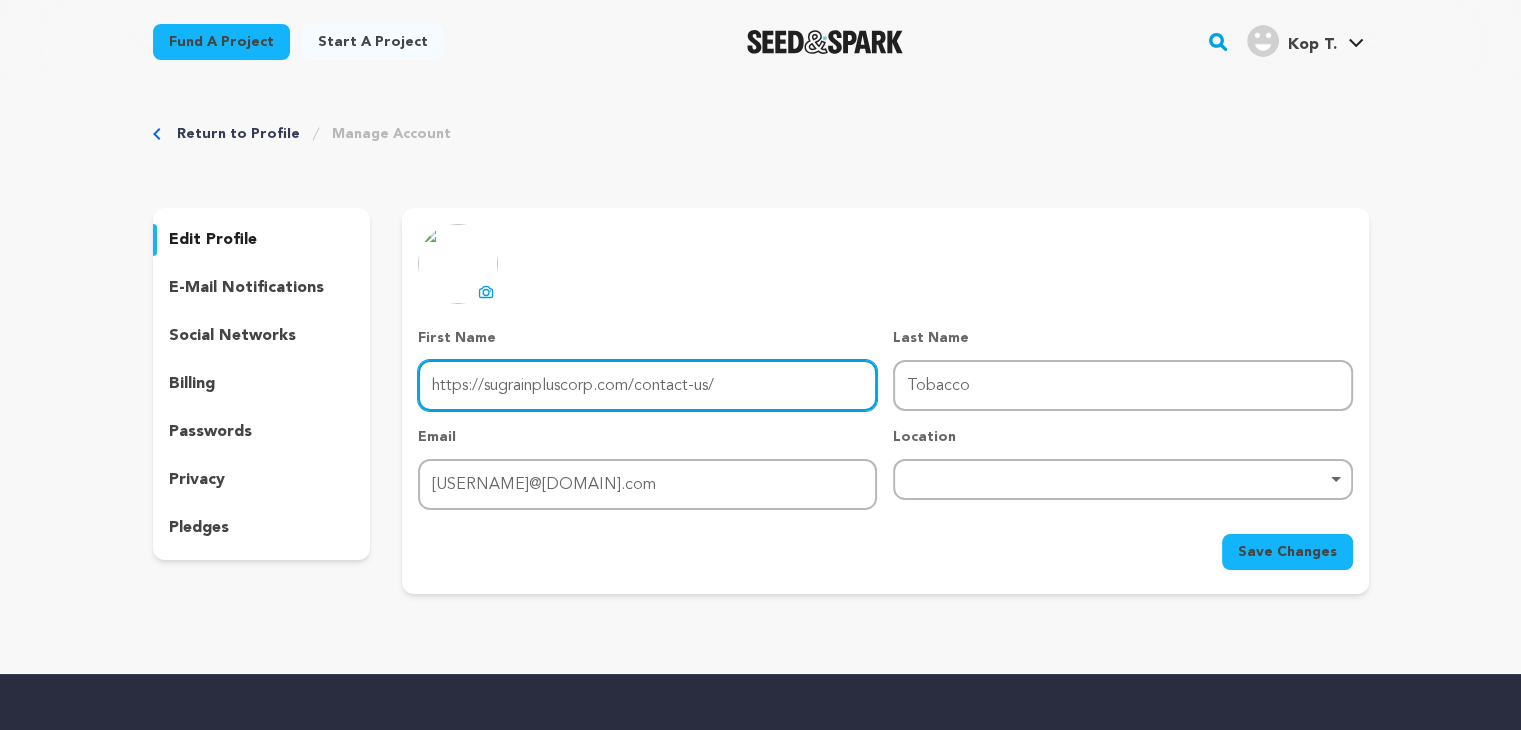 click on "https://sugrainpluscorp.com/contact-us/" at bounding box center [647, 385] 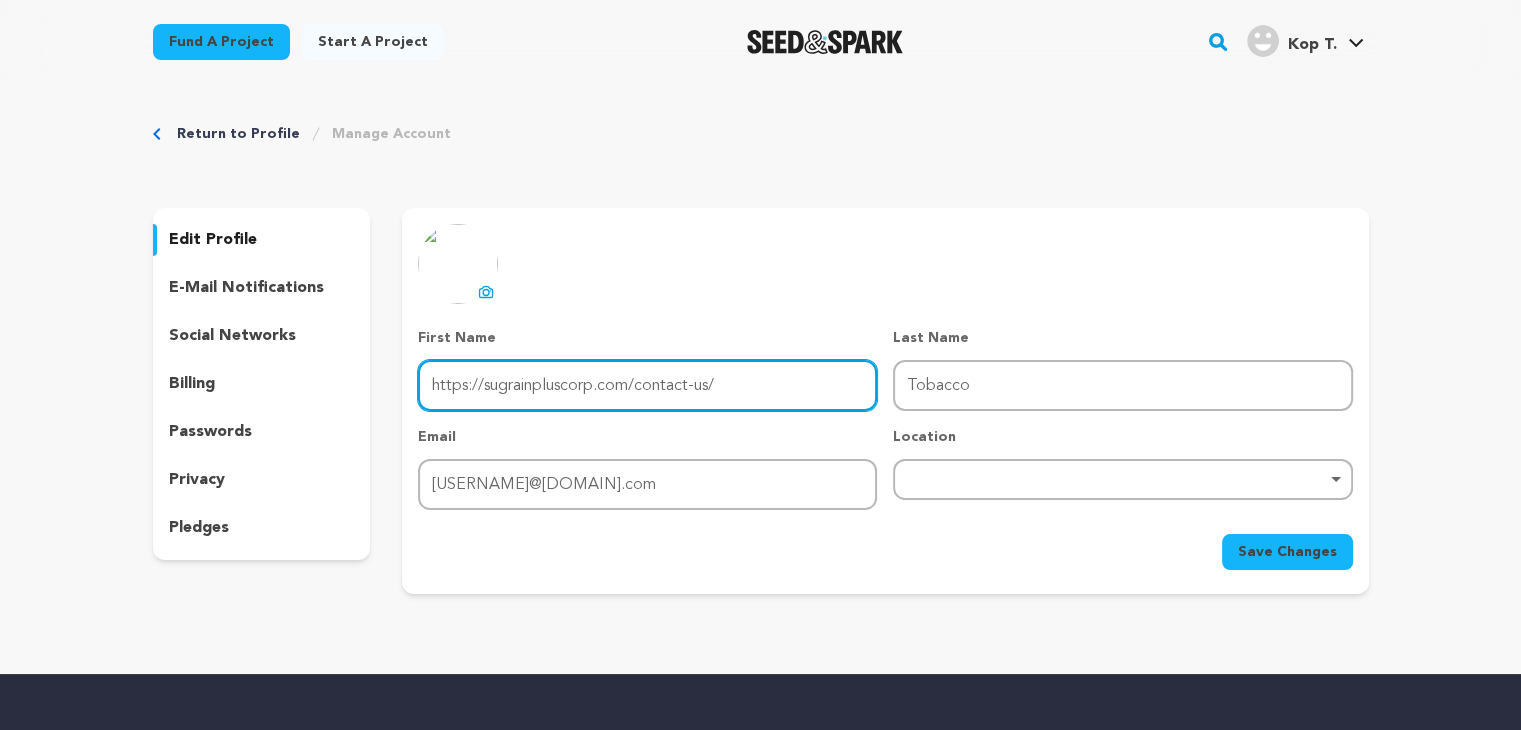 paste 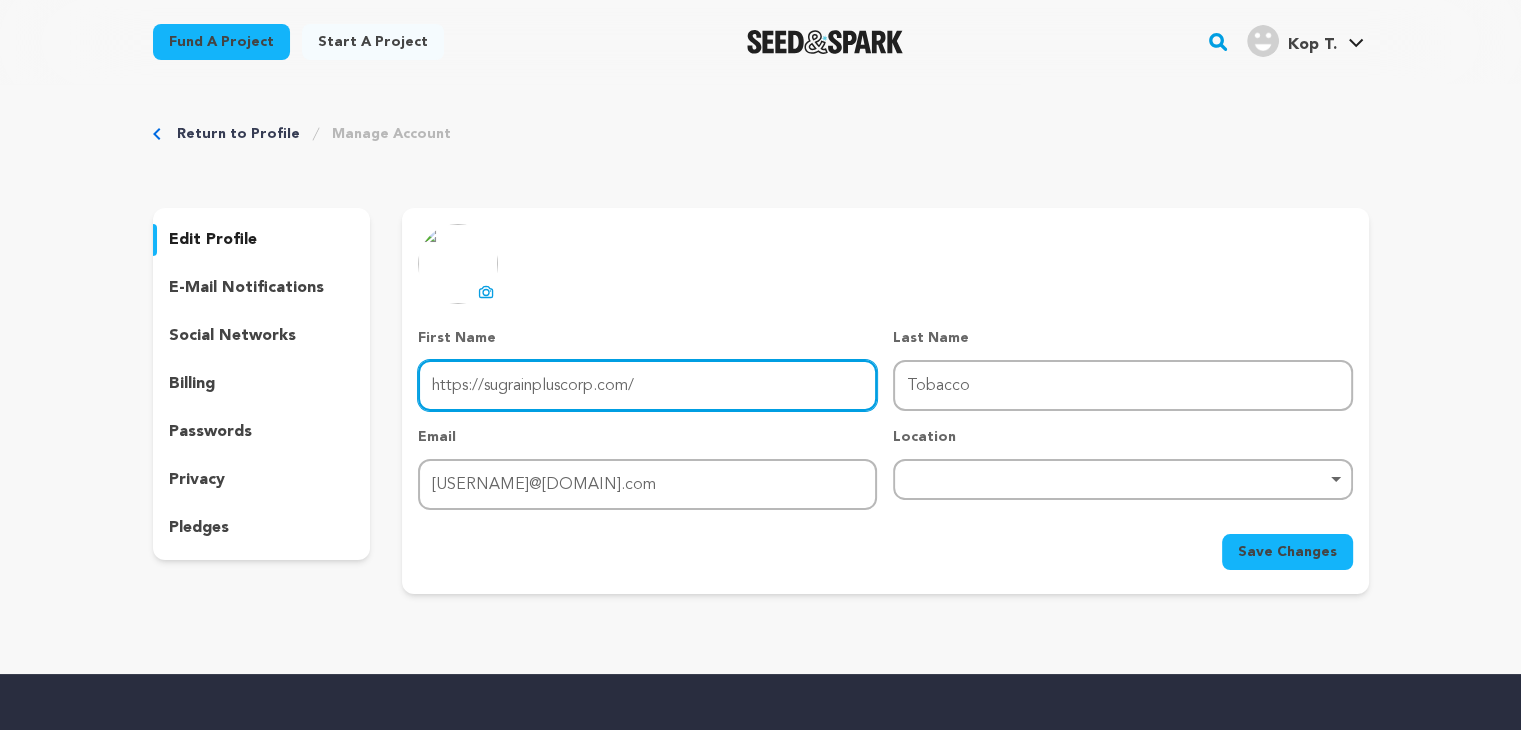 type on "https://sugrainpluscorp.com/" 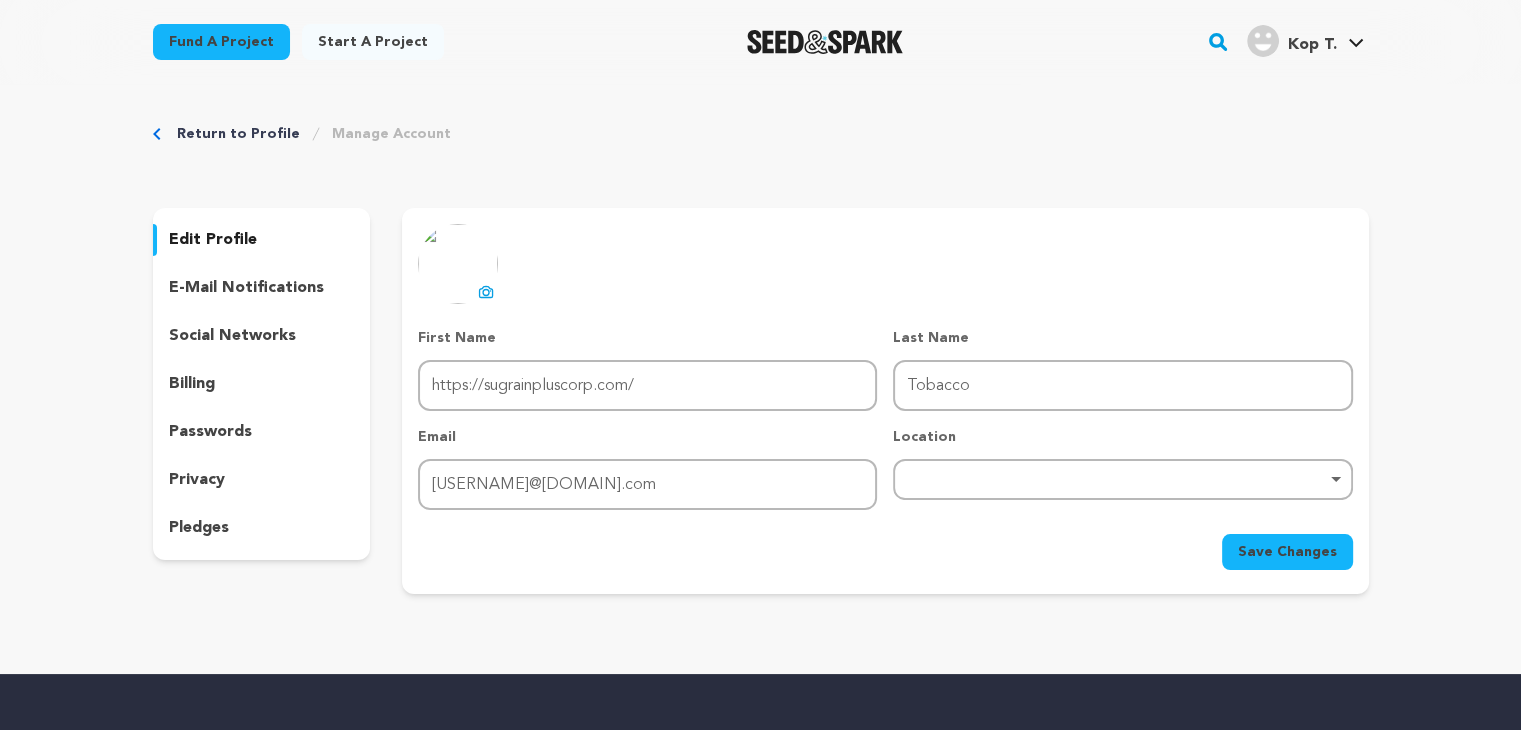 click on "Save Changes" at bounding box center [1287, 552] 